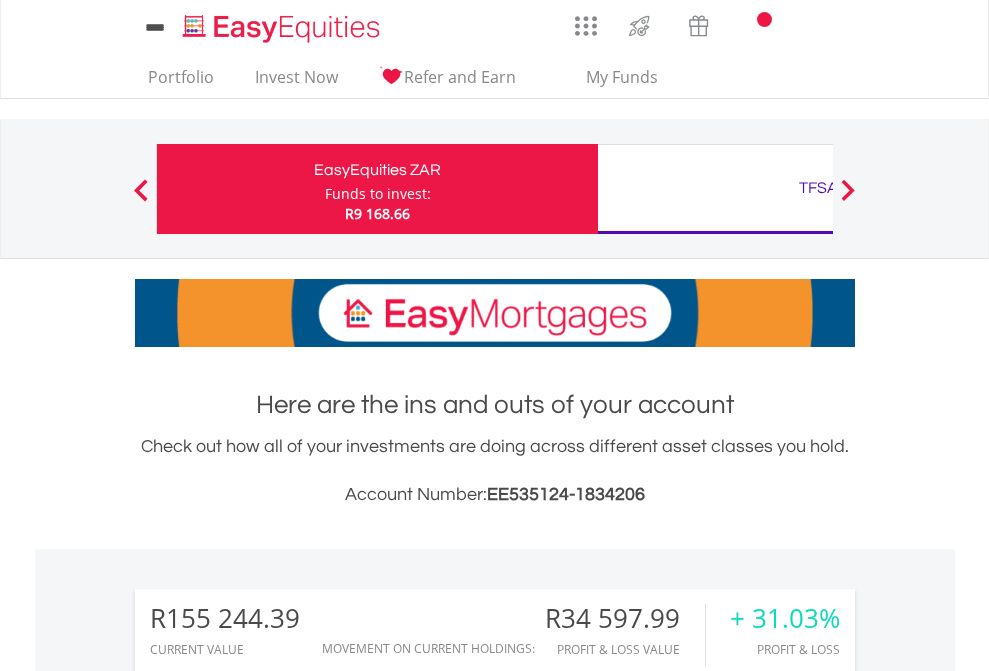 scroll, scrollTop: 0, scrollLeft: 0, axis: both 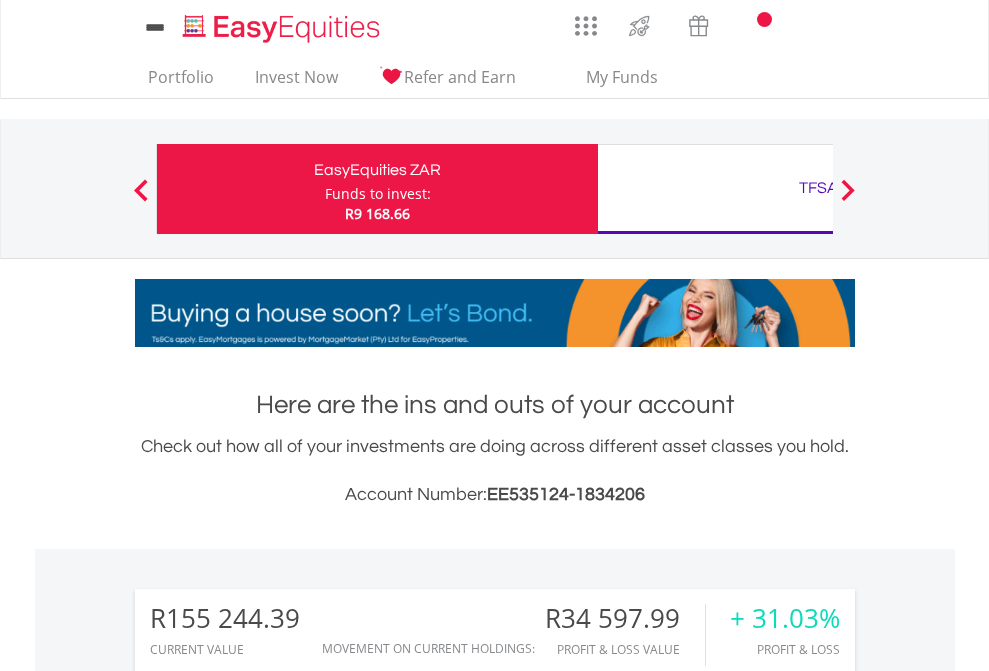 click on "Funds to invest:" at bounding box center [378, 194] 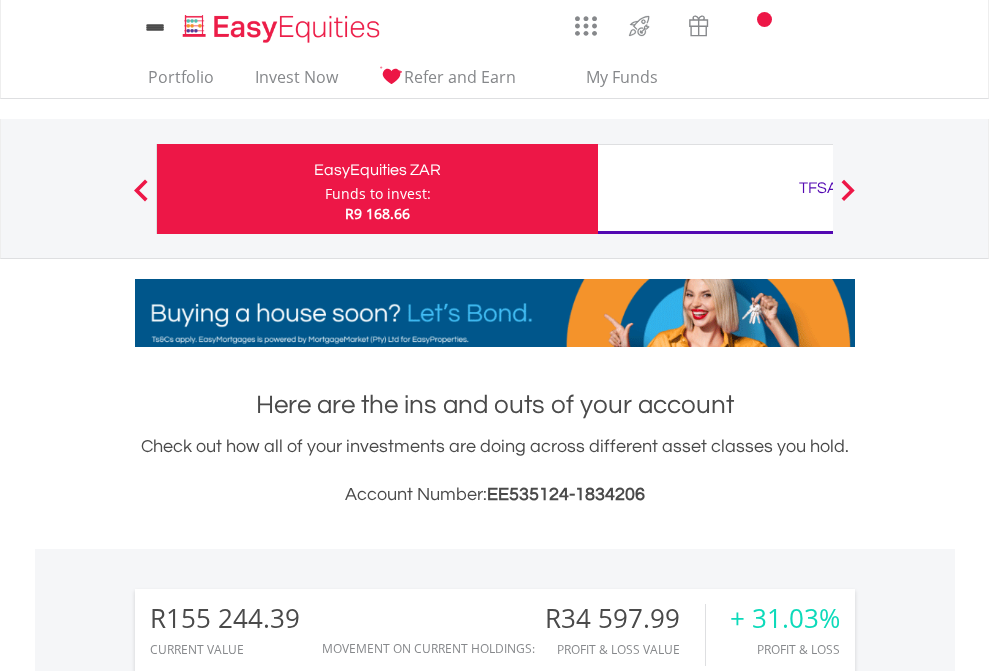 scroll, scrollTop: 192, scrollLeft: 314, axis: both 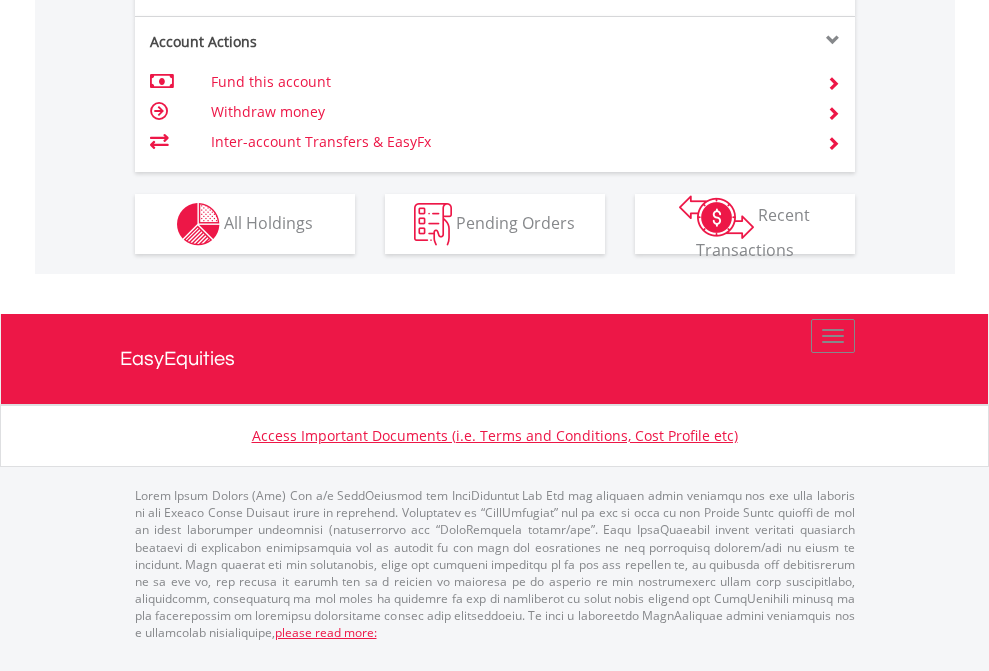 click on "Investment types" at bounding box center [706, -337] 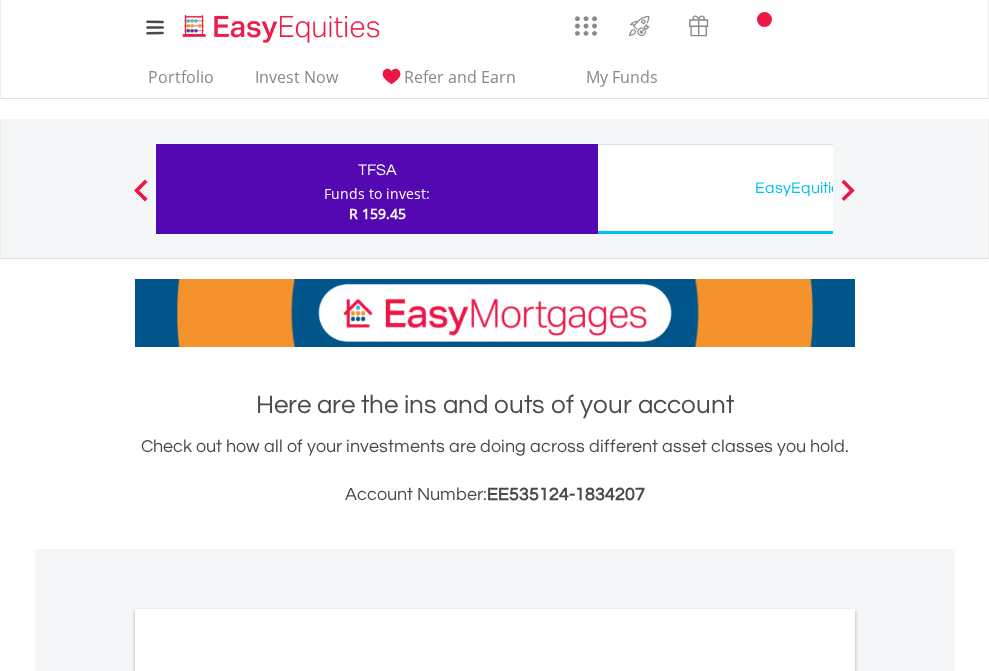 scroll, scrollTop: 0, scrollLeft: 0, axis: both 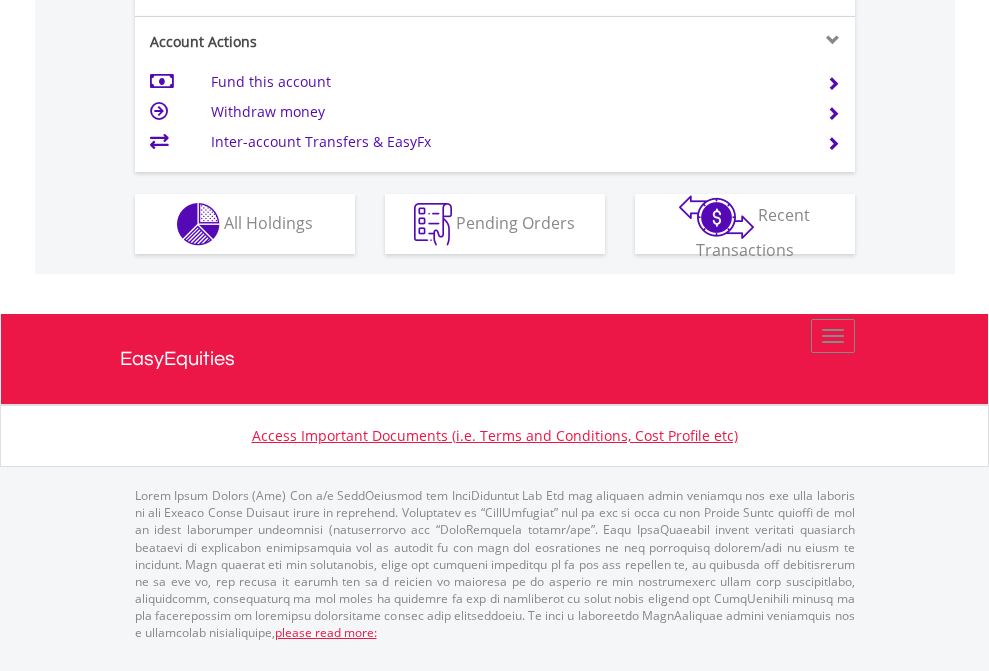 click on "Investment types" at bounding box center (706, -337) 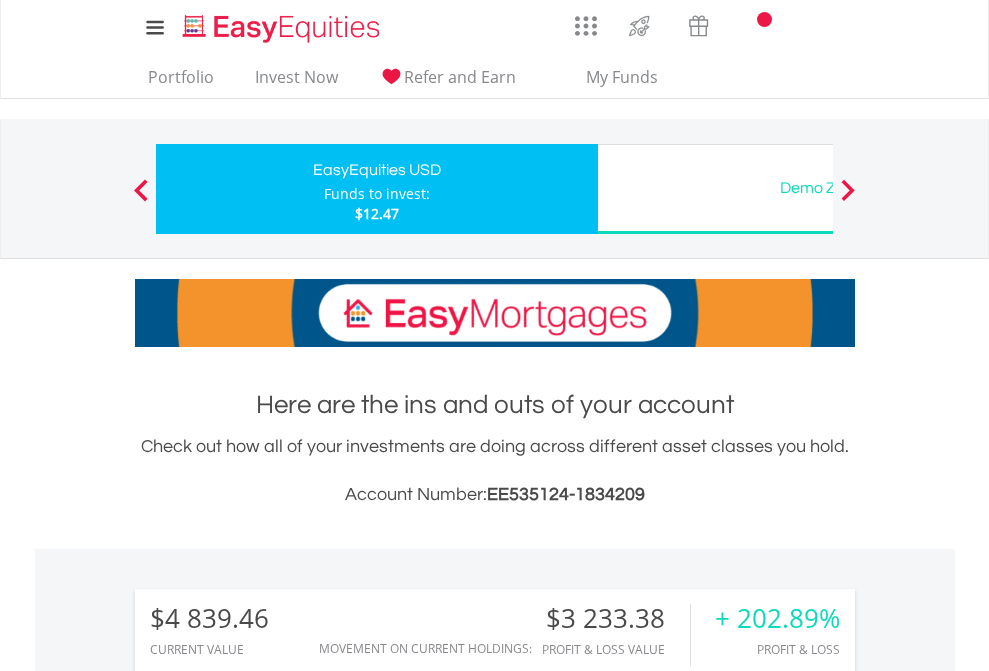 scroll, scrollTop: 0, scrollLeft: 0, axis: both 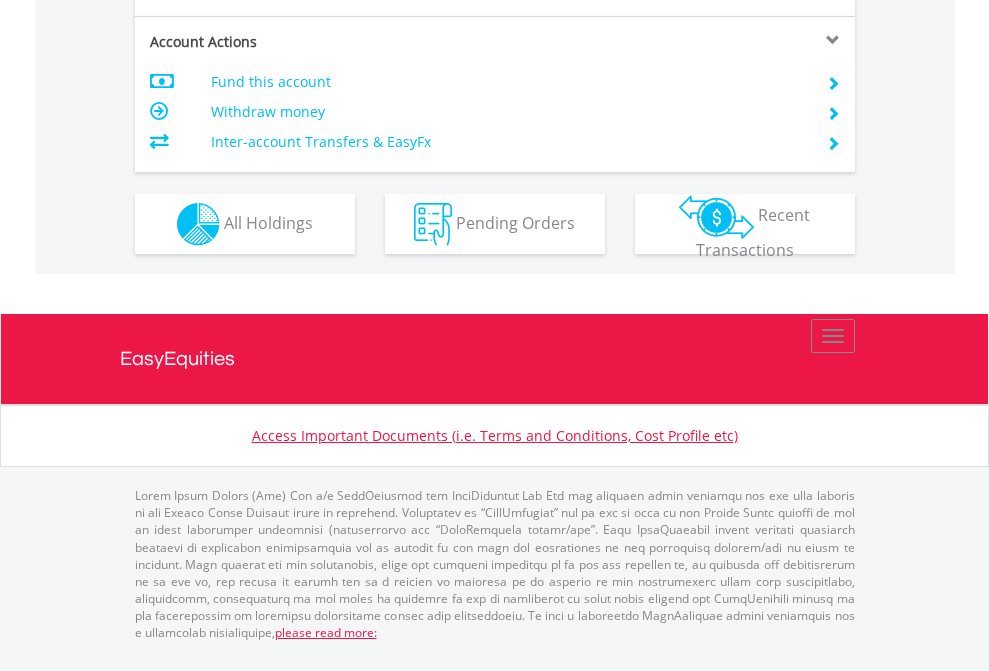 click on "Investment types" at bounding box center (706, -337) 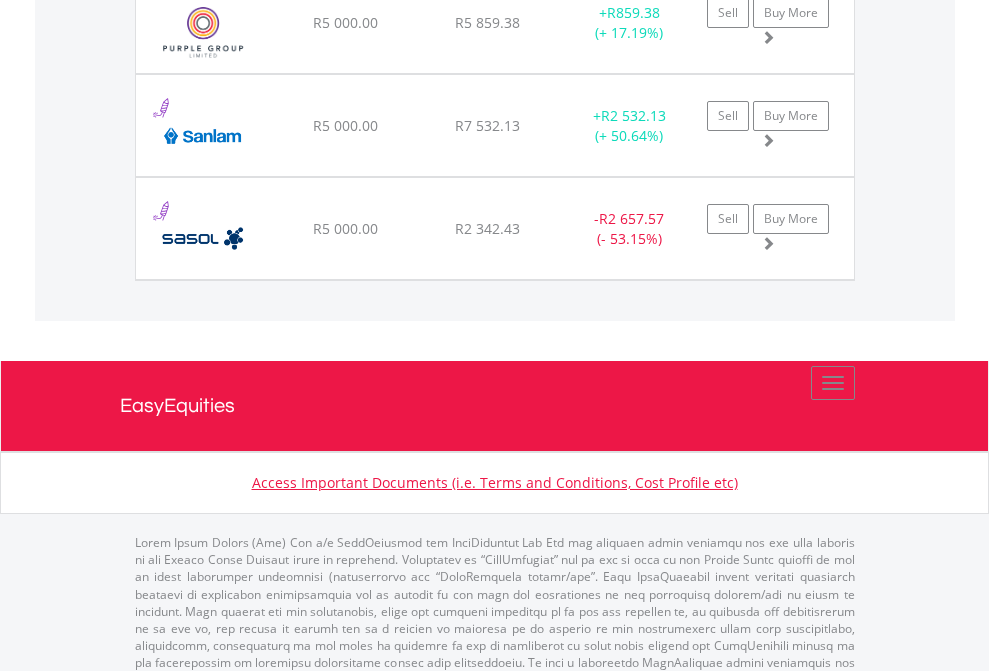 click on "TFSA" at bounding box center [818, -1745] 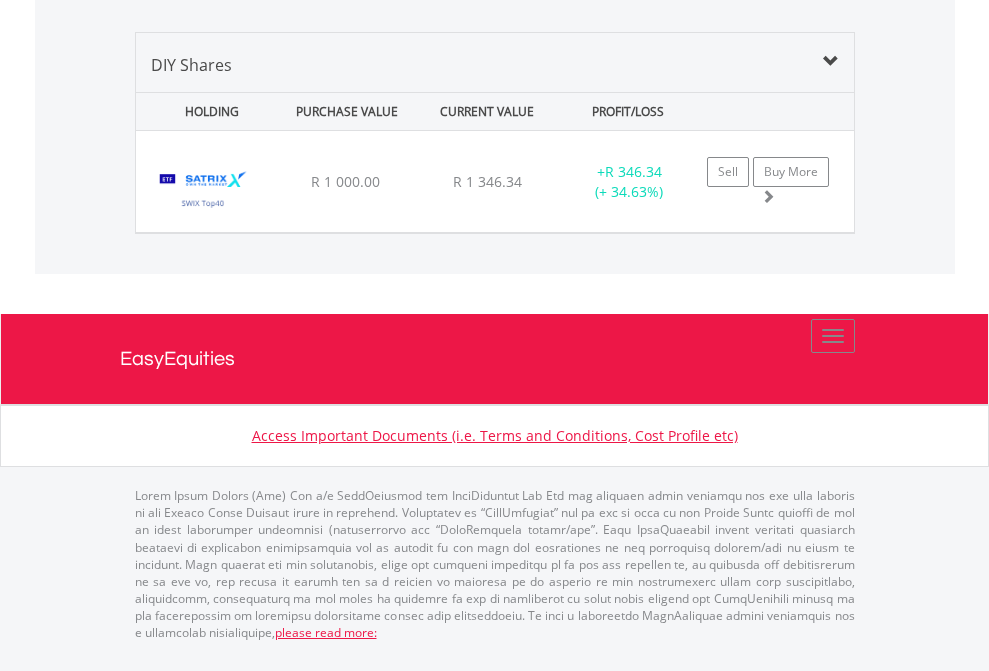 scroll, scrollTop: 1933, scrollLeft: 0, axis: vertical 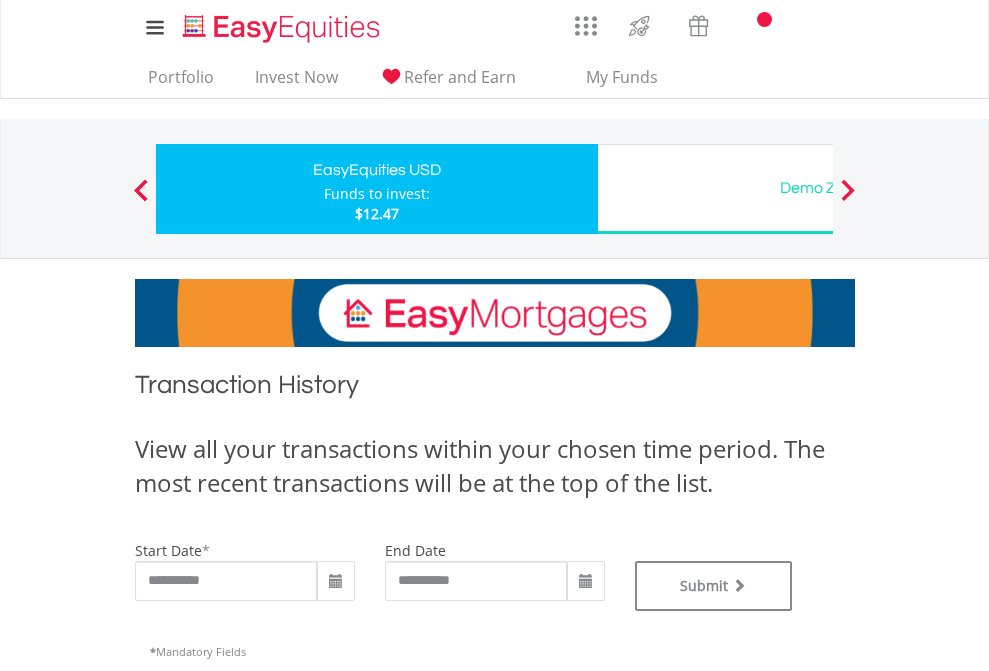 type on "**********" 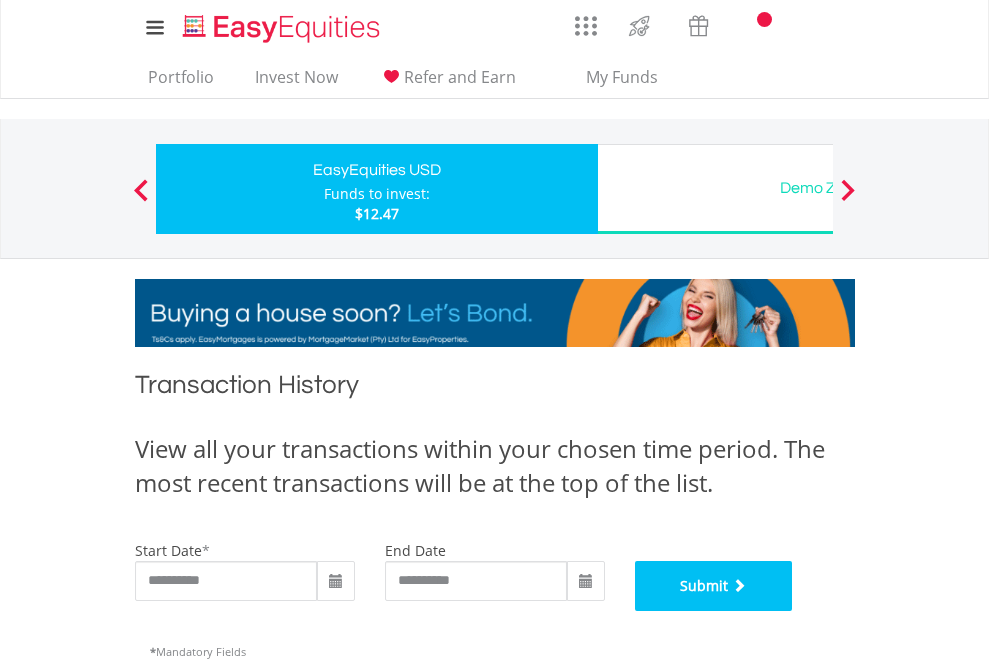 click on "Submit" at bounding box center [714, 586] 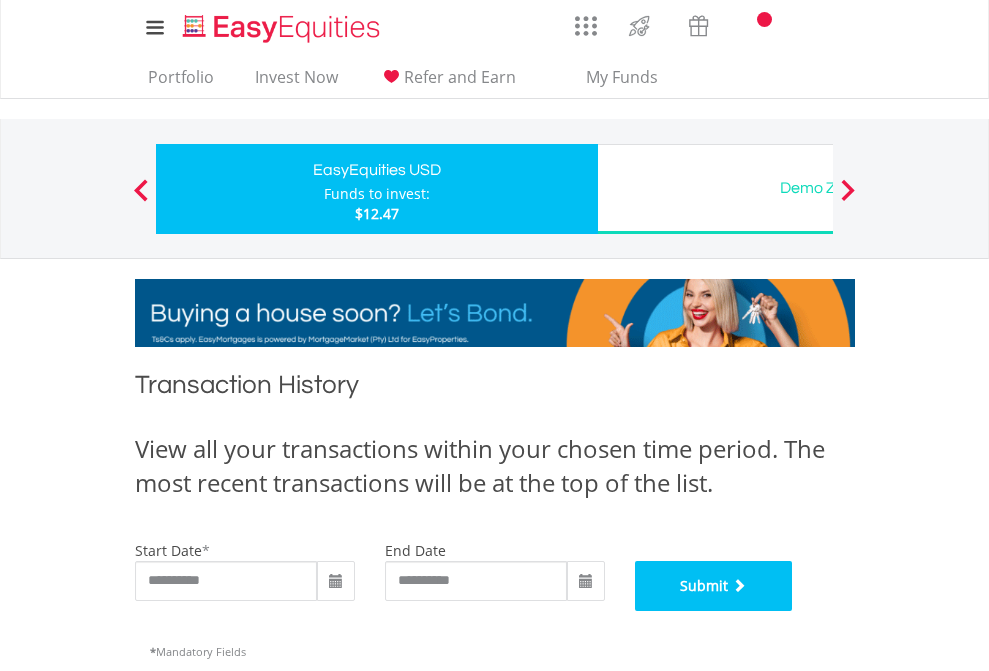 scroll, scrollTop: 811, scrollLeft: 0, axis: vertical 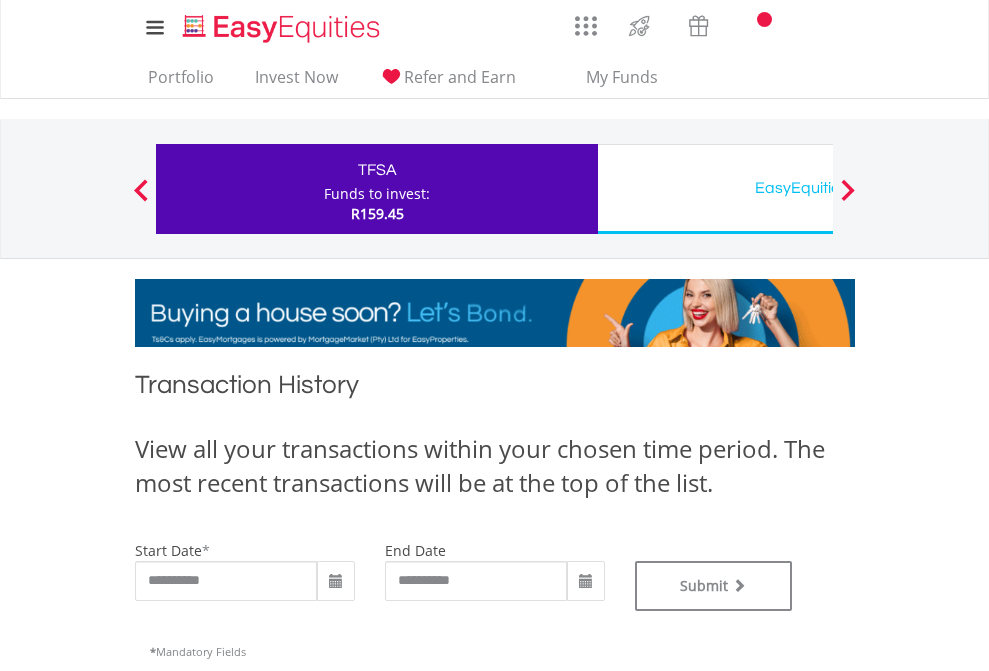 click on "EasyEquities USD" at bounding box center [818, 188] 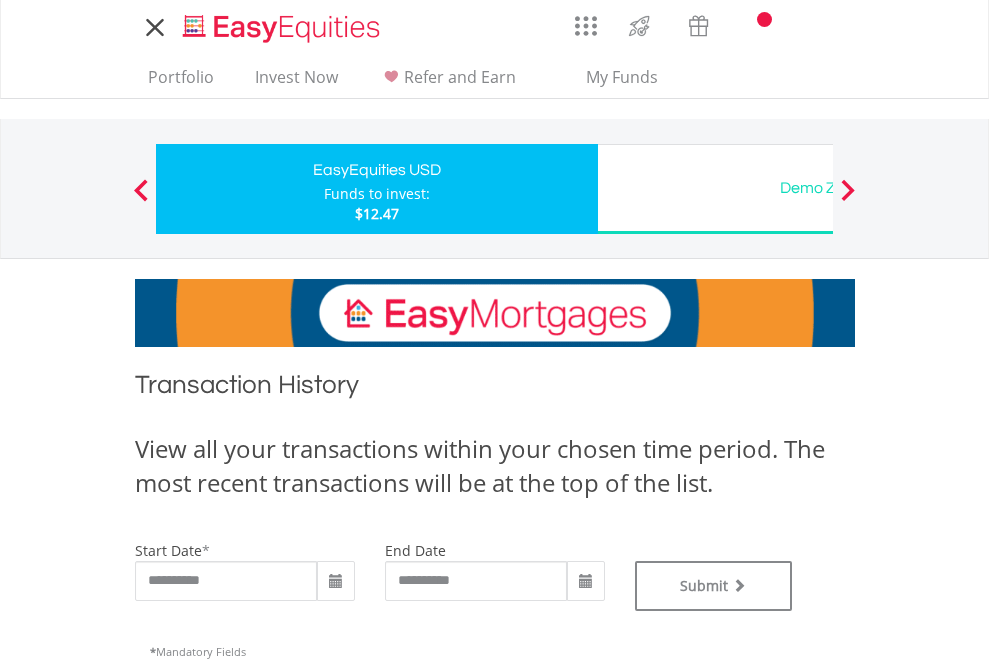 scroll, scrollTop: 0, scrollLeft: 0, axis: both 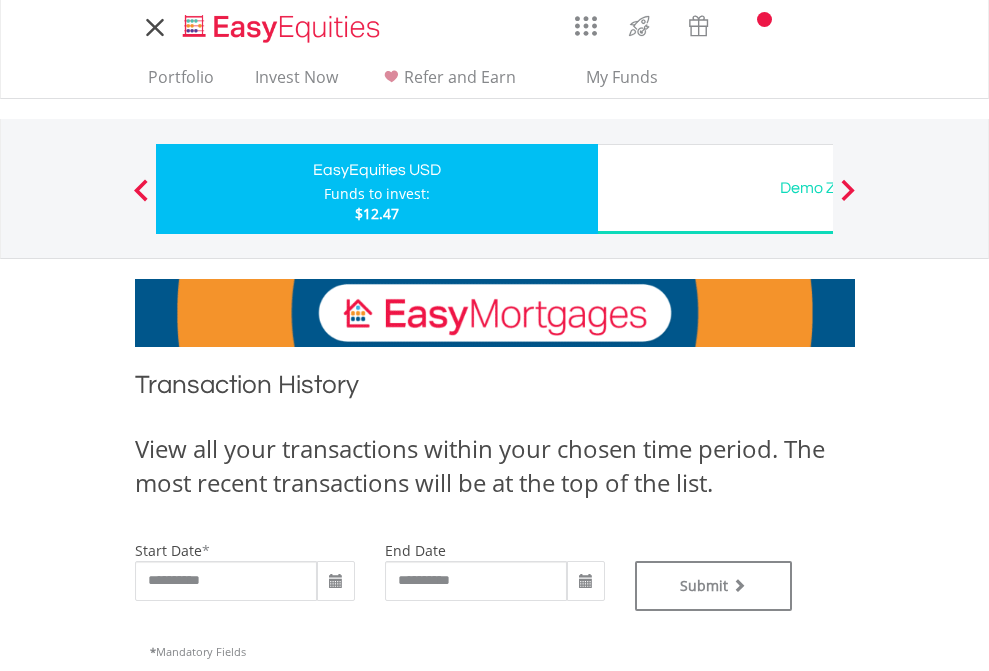 type on "**********" 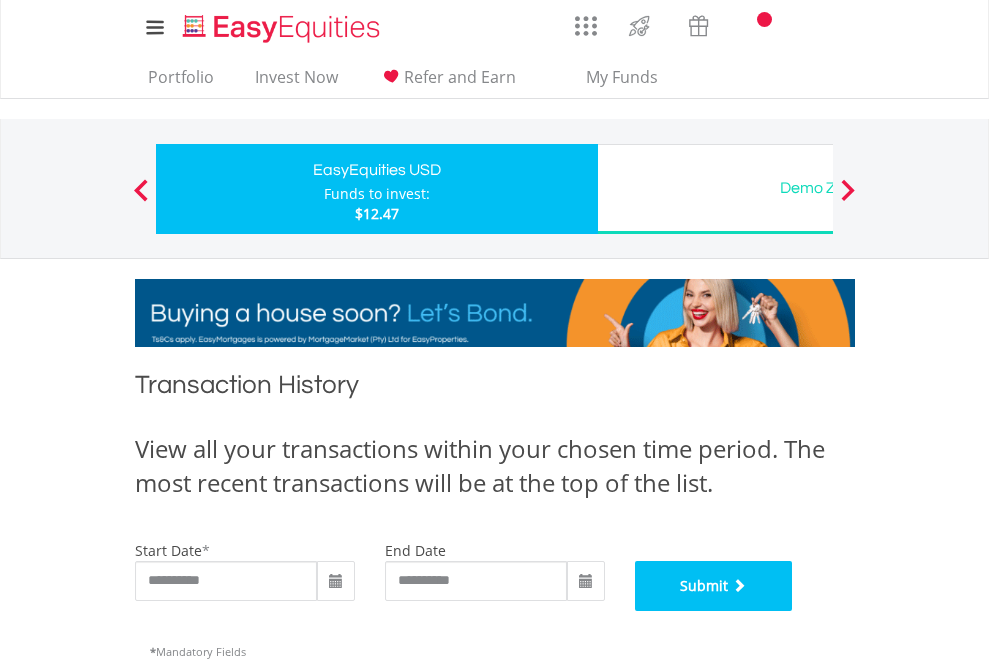 click on "Submit" at bounding box center (714, 586) 